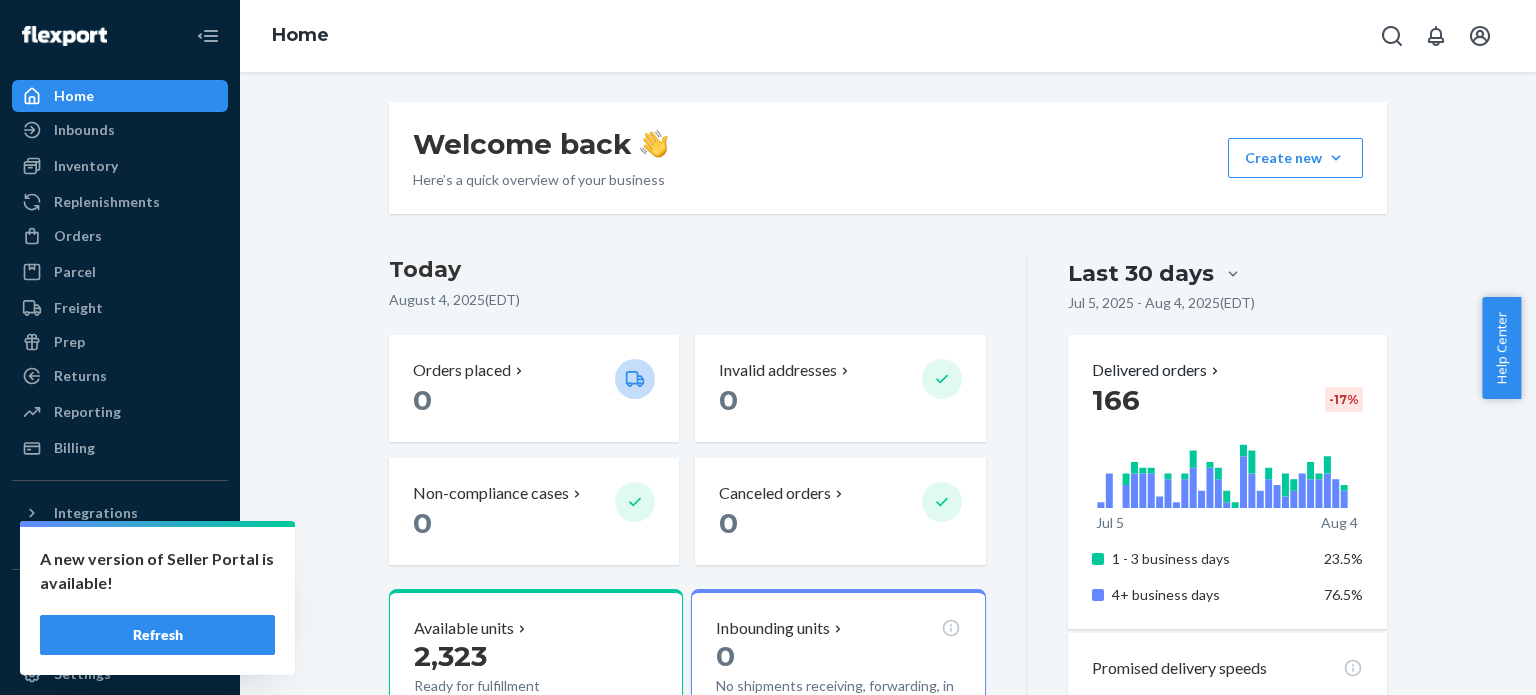 scroll, scrollTop: 0, scrollLeft: 0, axis: both 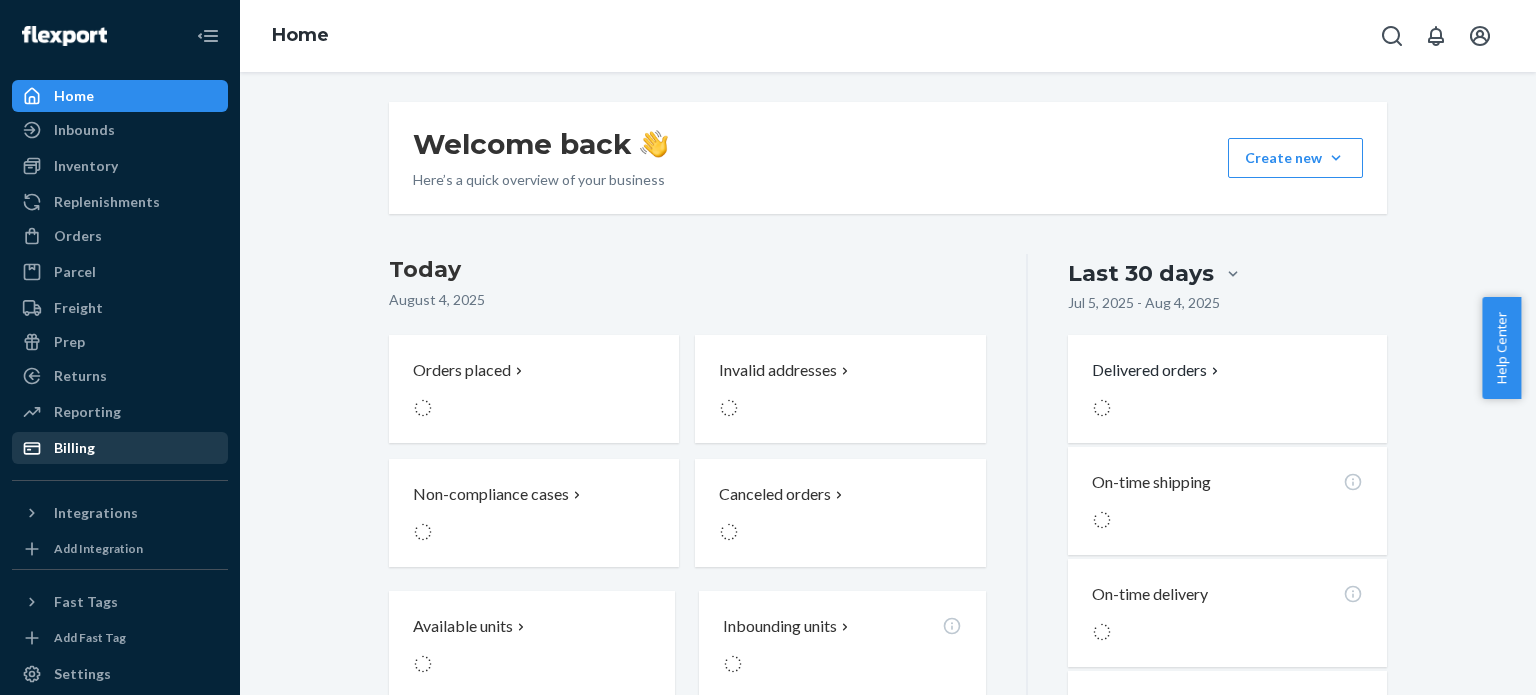 click on "Billing" at bounding box center [74, 448] 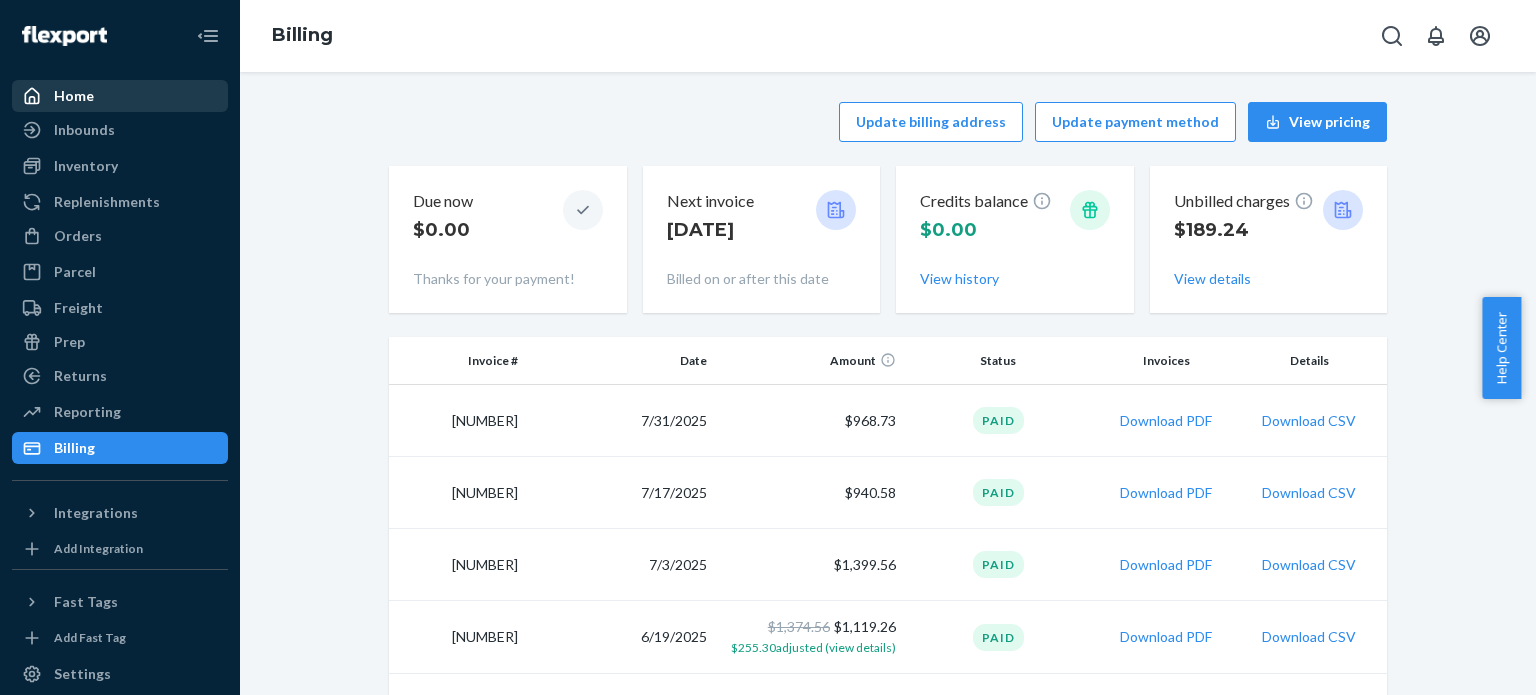click on "Home" at bounding box center [74, 96] 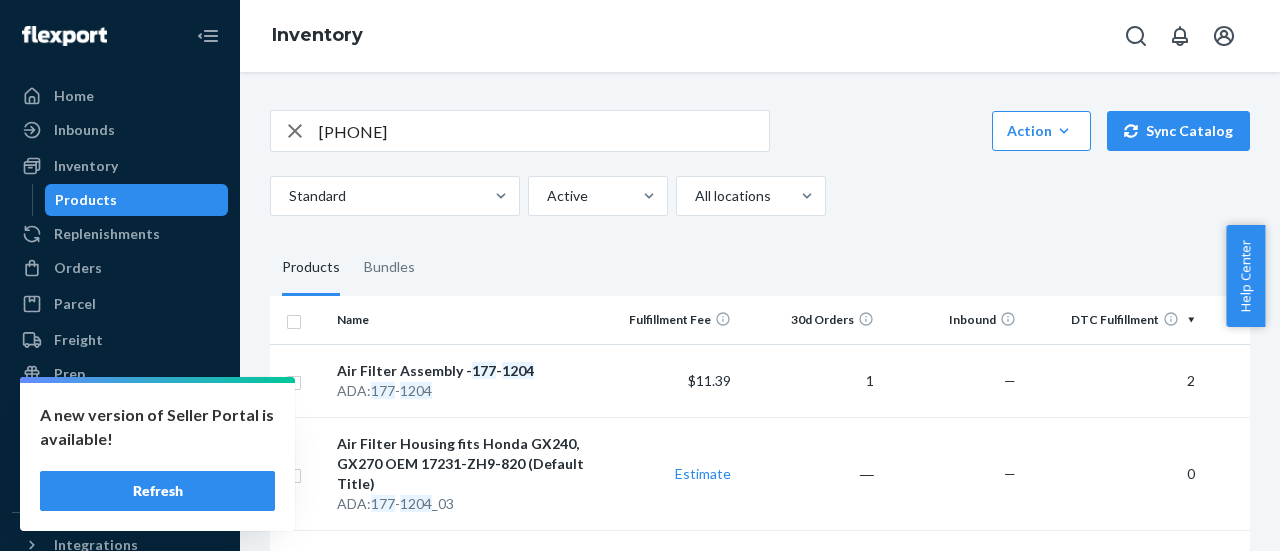 scroll, scrollTop: 0, scrollLeft: 0, axis: both 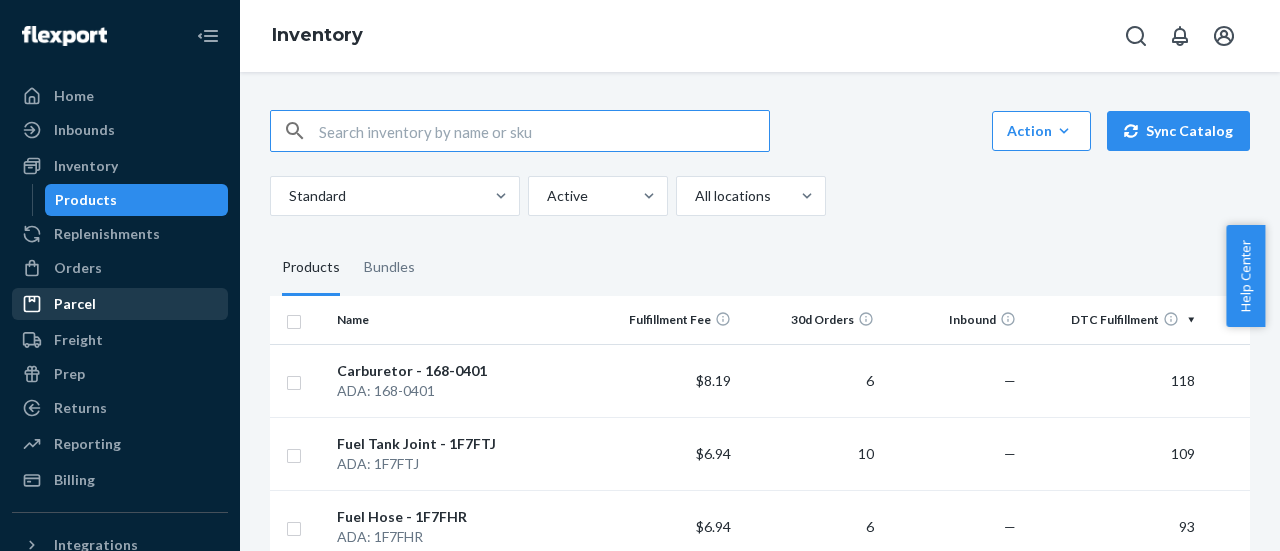 click on "Home" at bounding box center [74, 96] 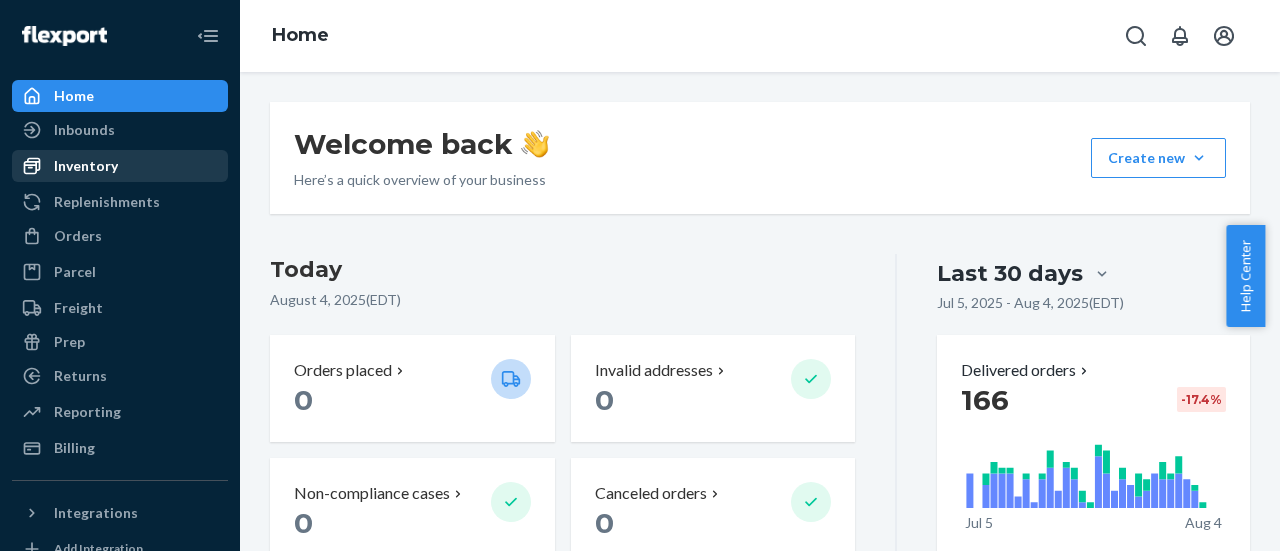 click on "Inventory" at bounding box center [86, 166] 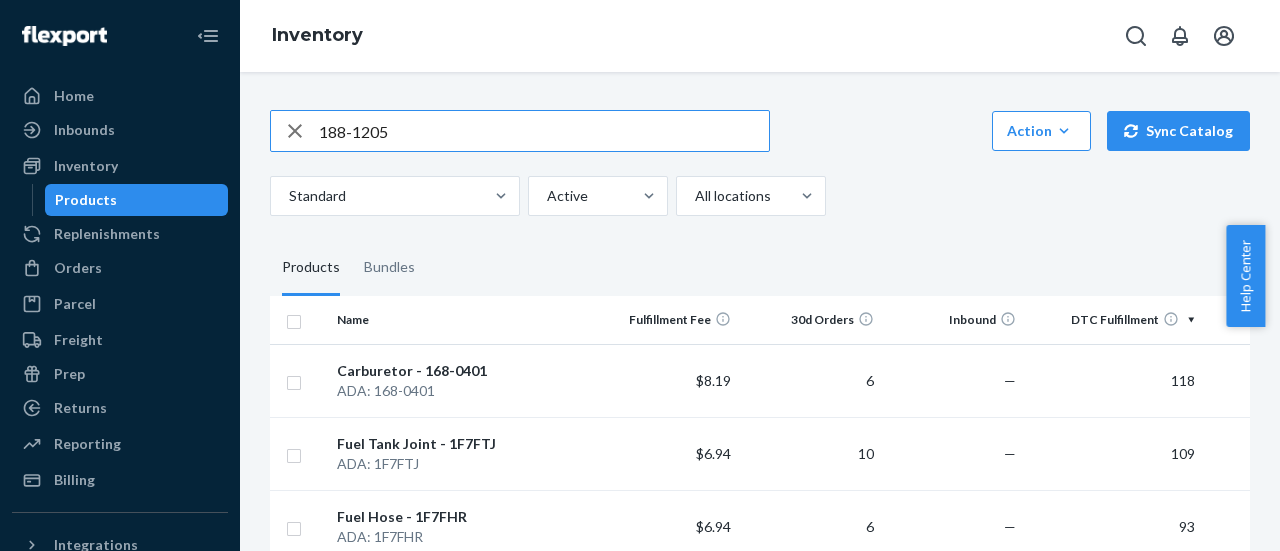 type on "188-1205" 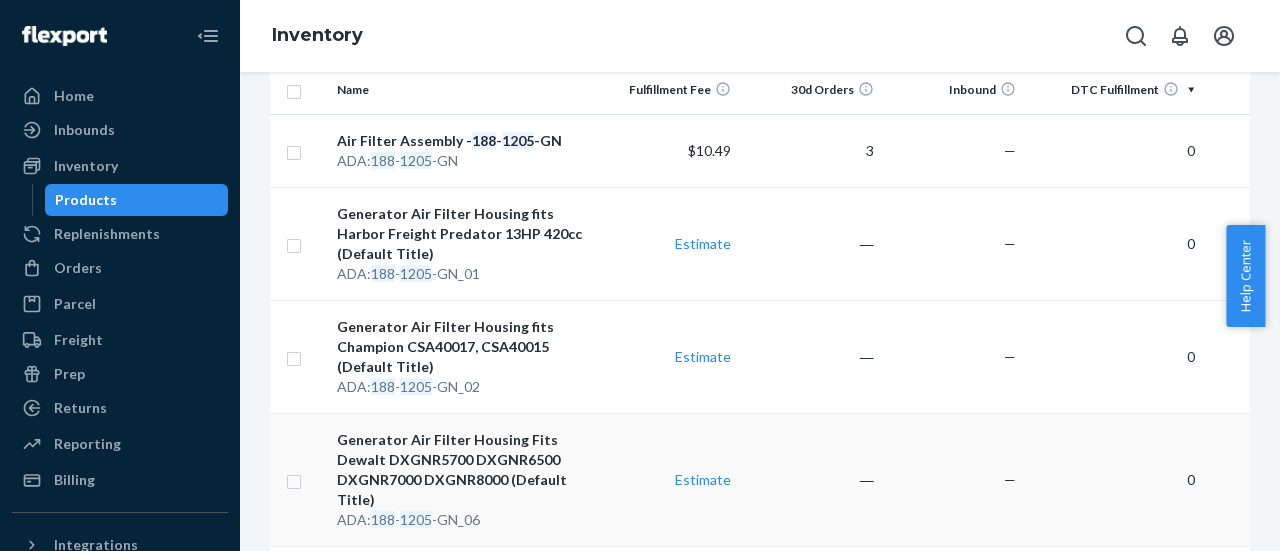 scroll, scrollTop: 0, scrollLeft: 0, axis: both 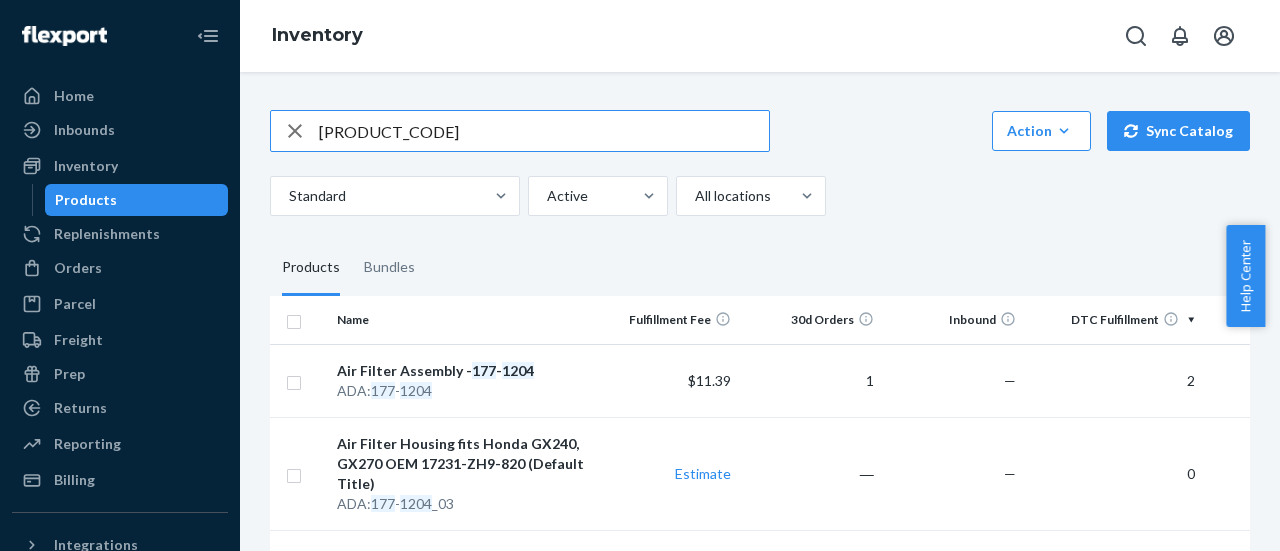drag, startPoint x: 426, startPoint y: 137, endPoint x: 356, endPoint y: 135, distance: 70.028564 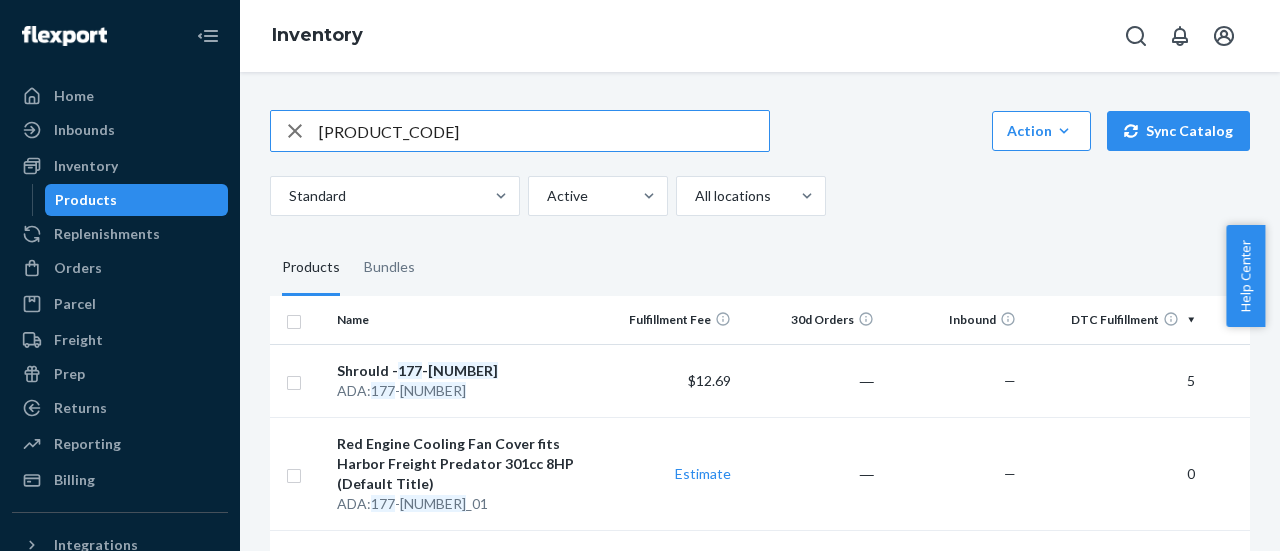 drag, startPoint x: 424, startPoint y: 132, endPoint x: 300, endPoint y: 145, distance: 124.67959 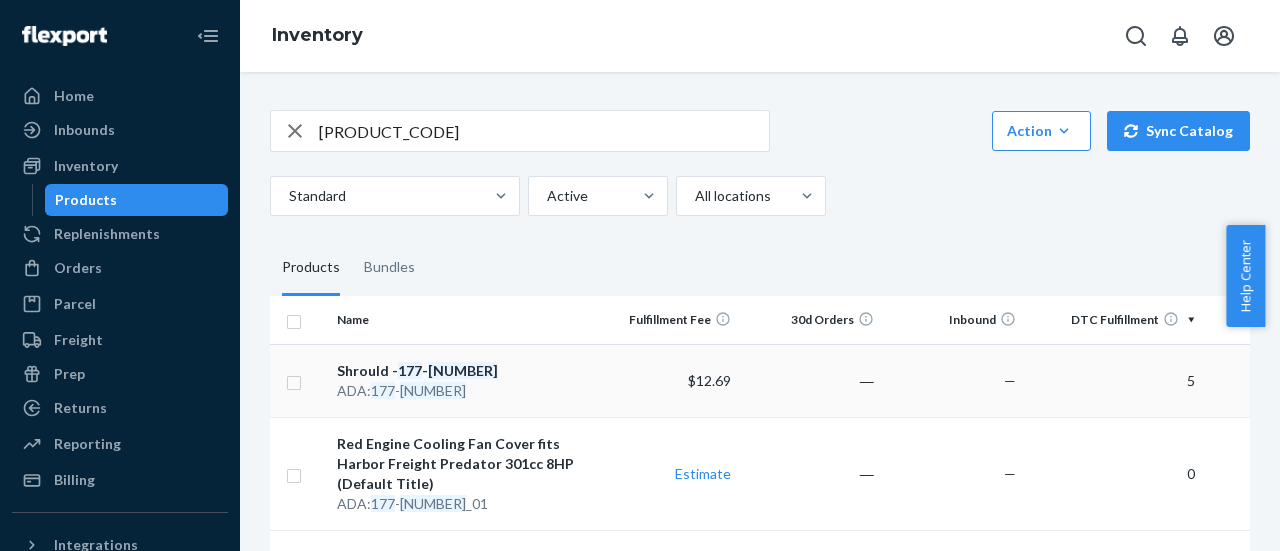 click on "[NUMBER]" at bounding box center [463, 370] 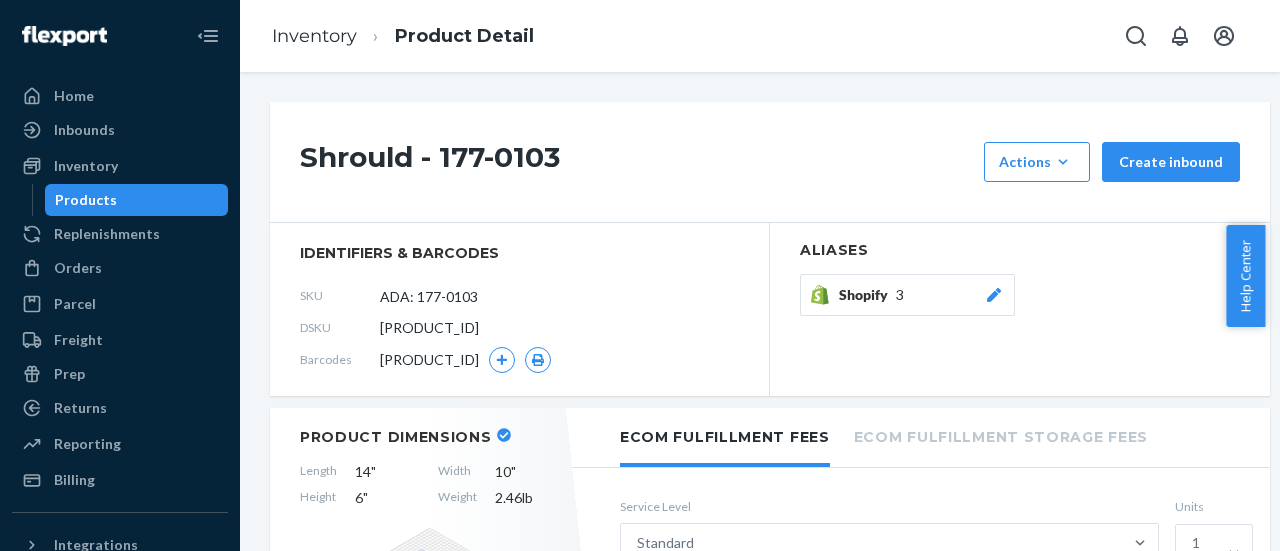 click on "Shopify 3" at bounding box center (921, 295) 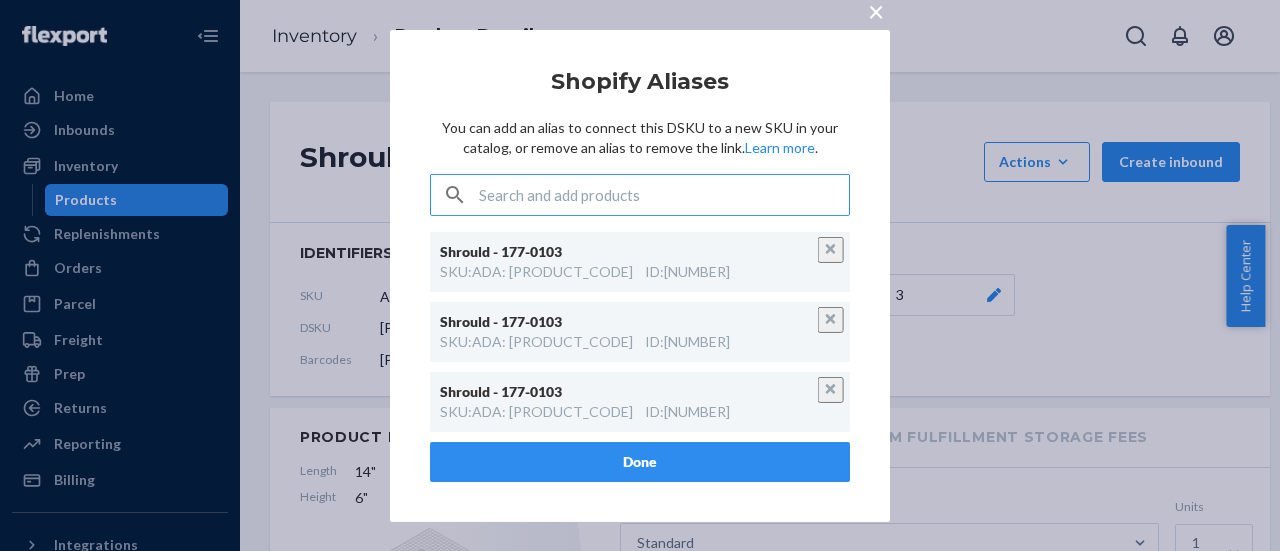click on "×" at bounding box center [876, 10] 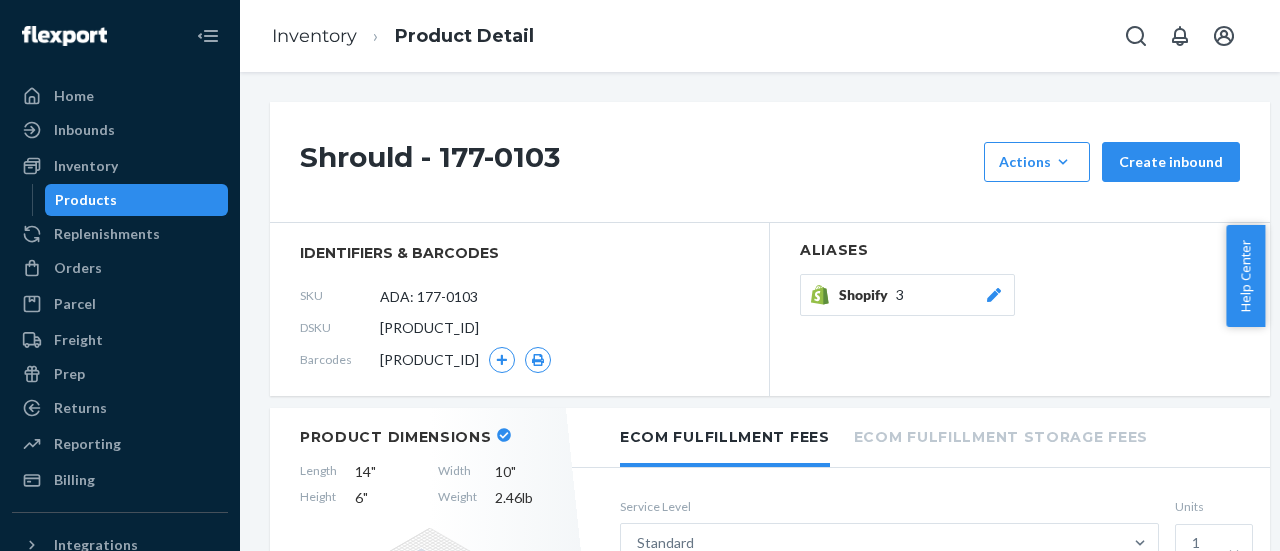 click on "Products" at bounding box center [86, 200] 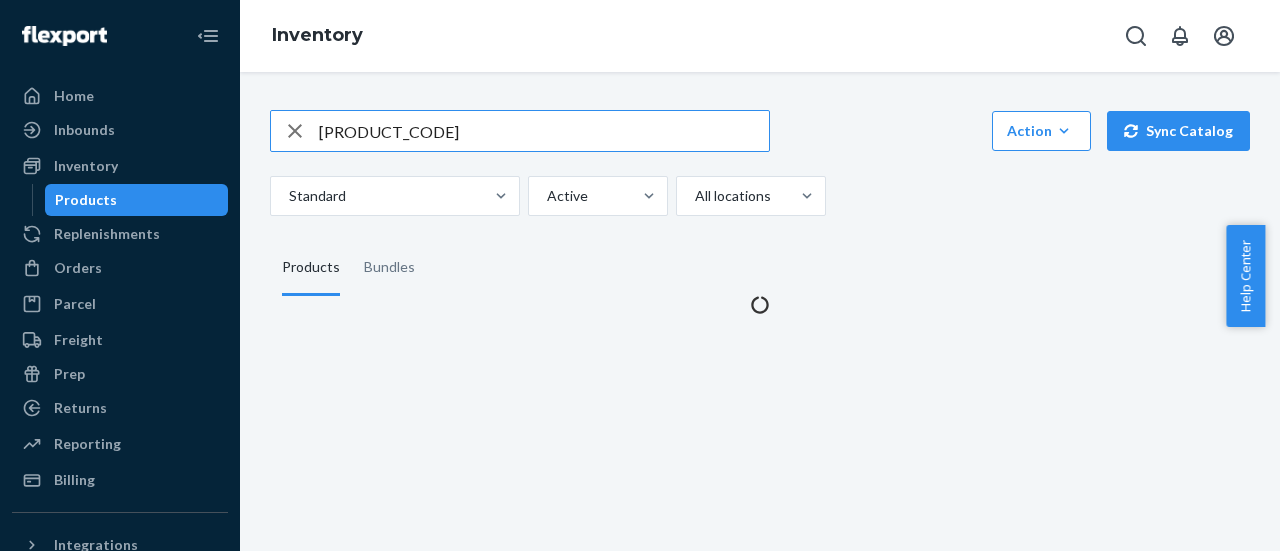 drag, startPoint x: 503, startPoint y: 141, endPoint x: 291, endPoint y: 135, distance: 212.08488 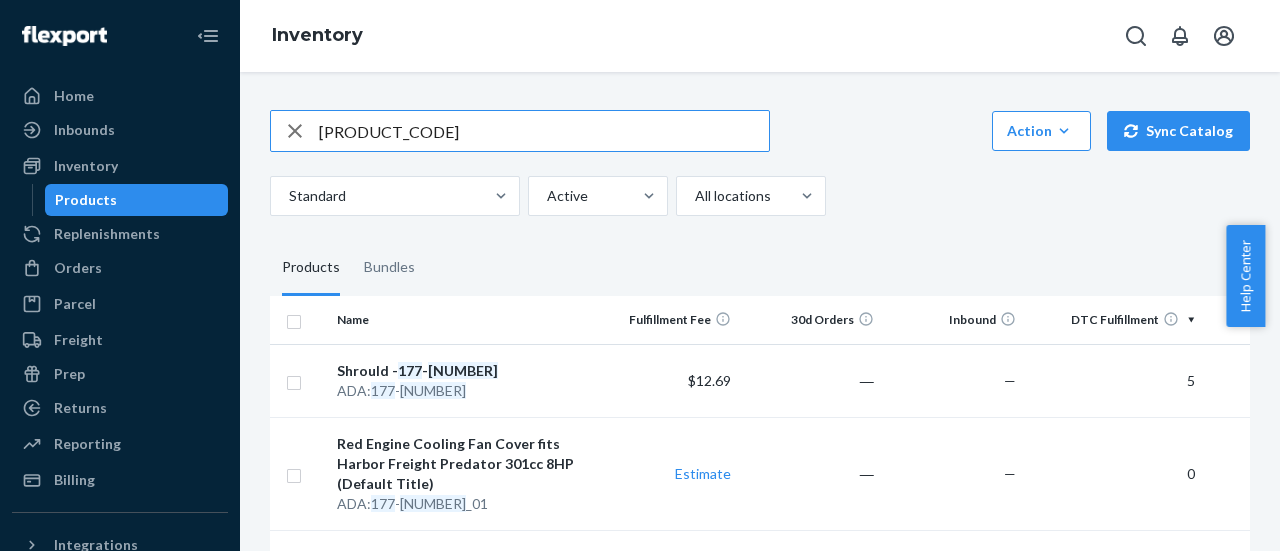 type on "[PRODUCT_CODE]" 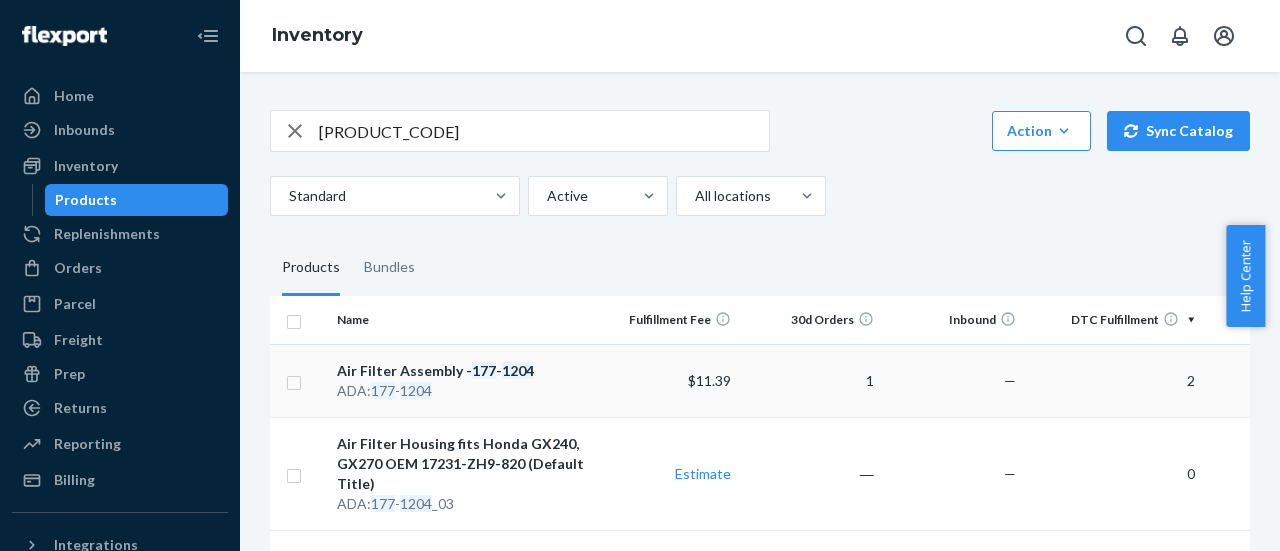 click on "2" at bounding box center [1113, 380] 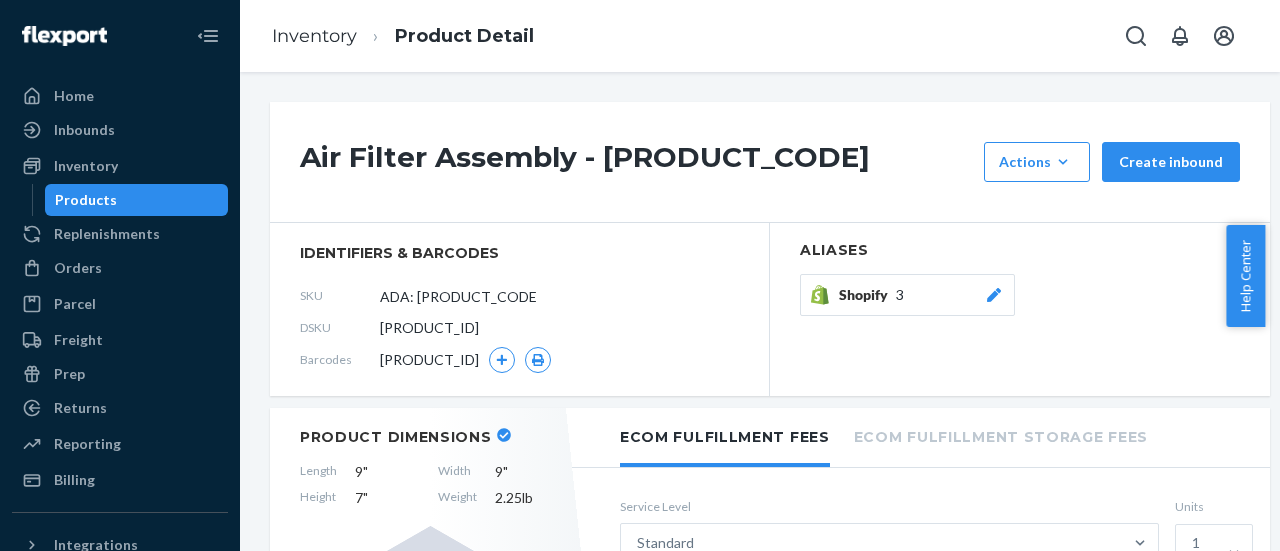 scroll, scrollTop: 200, scrollLeft: 0, axis: vertical 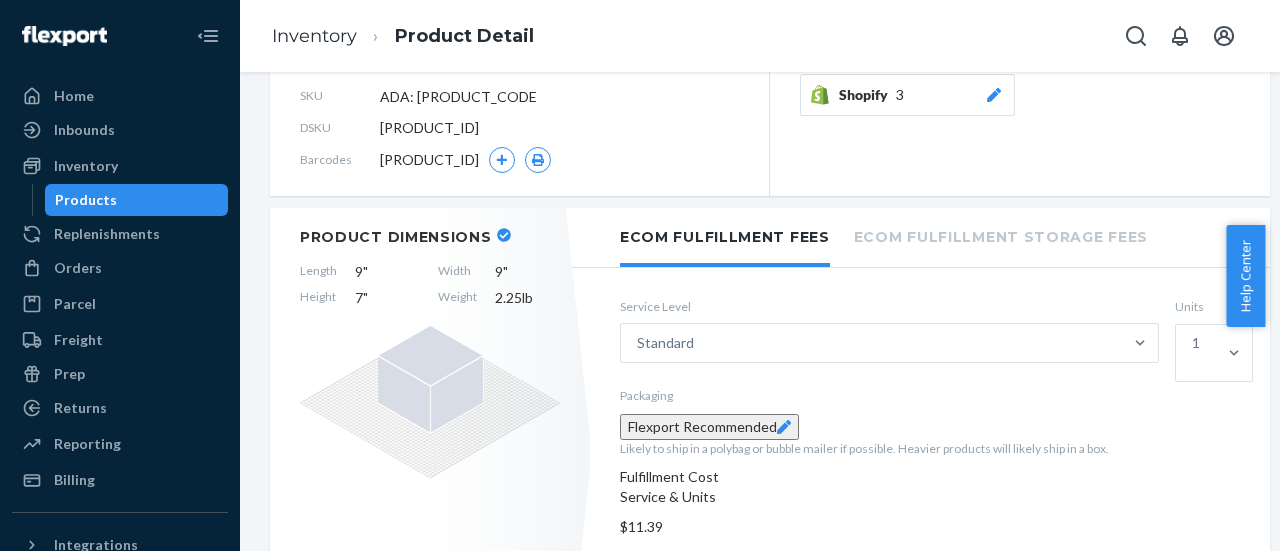 click on "Shopify" at bounding box center [867, 95] 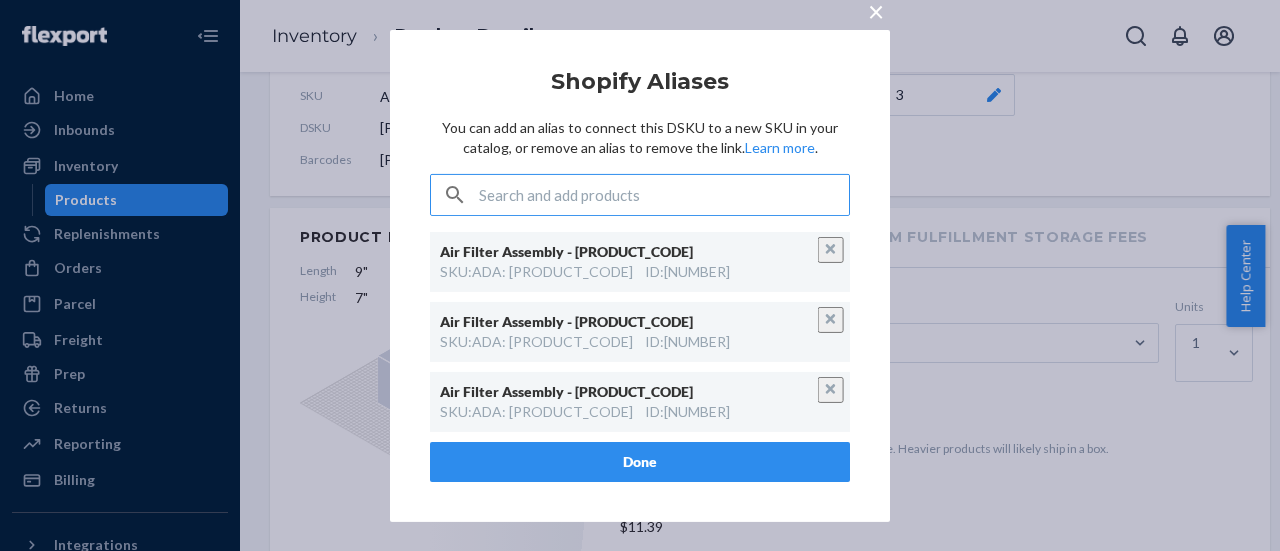 click on "× Shopify Aliases You can add an alias to connect this DSKU to a new SKU in your
catalog, or remove an alias to remove the link.  Learn more . Air Filter Assembly - [PRODUCT_CODE] SKU :  ADA: [PRODUCT_CODE] ID :  [NUMBER] Air Filter Assembly - [PRODUCT_CODE] SKU :  ADA: [PRODUCT_CODE] ID :  [NUMBER] Air Filter Assembly - [PRODUCT_CODE] SKU :  ADA: [PRODUCT_CODE] ID :  [NUMBER] Done" at bounding box center [640, 275] 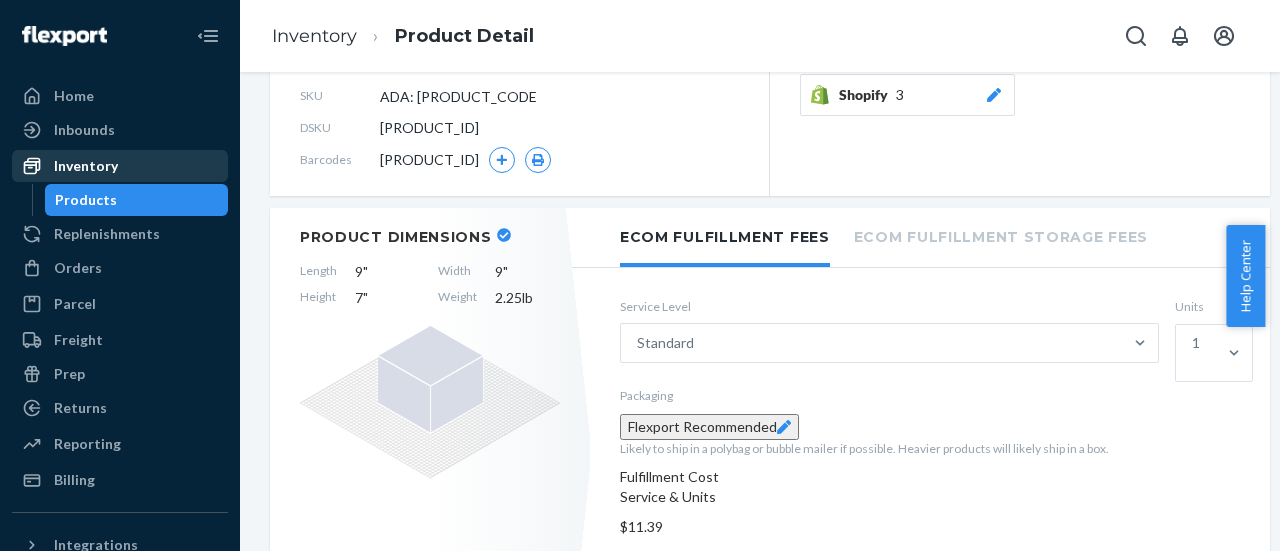 click on "Inventory" at bounding box center (86, 166) 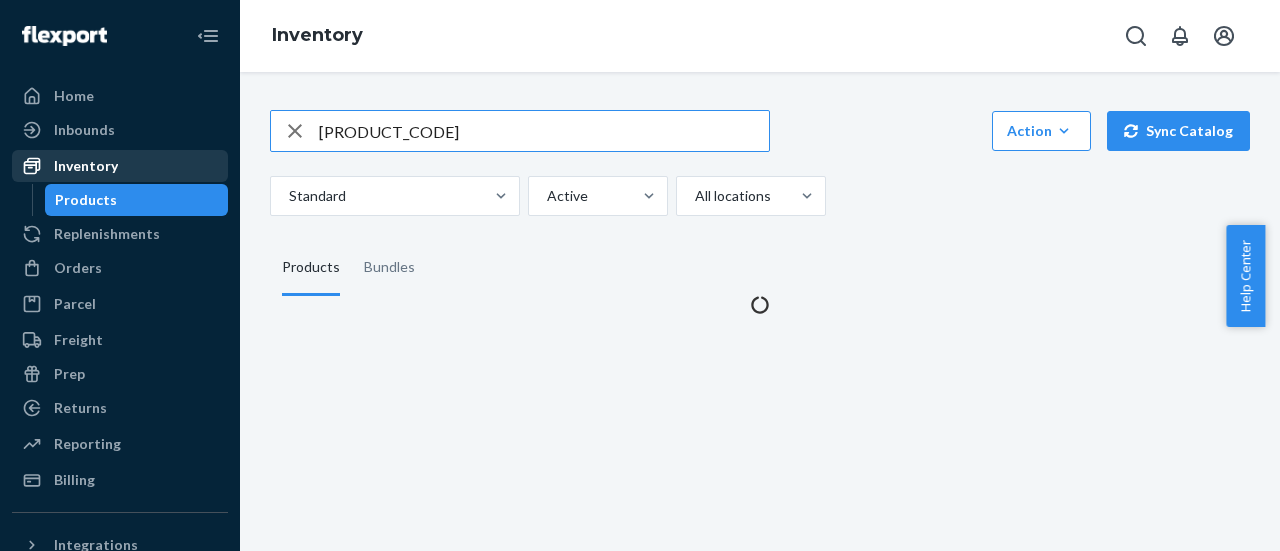 scroll, scrollTop: 0, scrollLeft: 0, axis: both 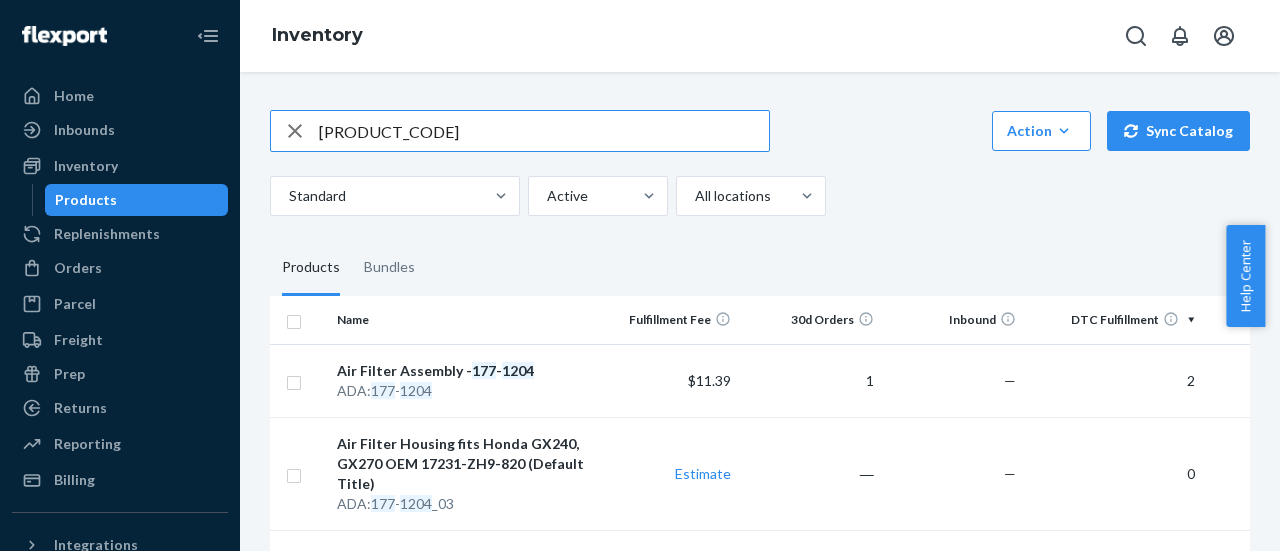 drag, startPoint x: 488, startPoint y: 137, endPoint x: 313, endPoint y: 134, distance: 175.02571 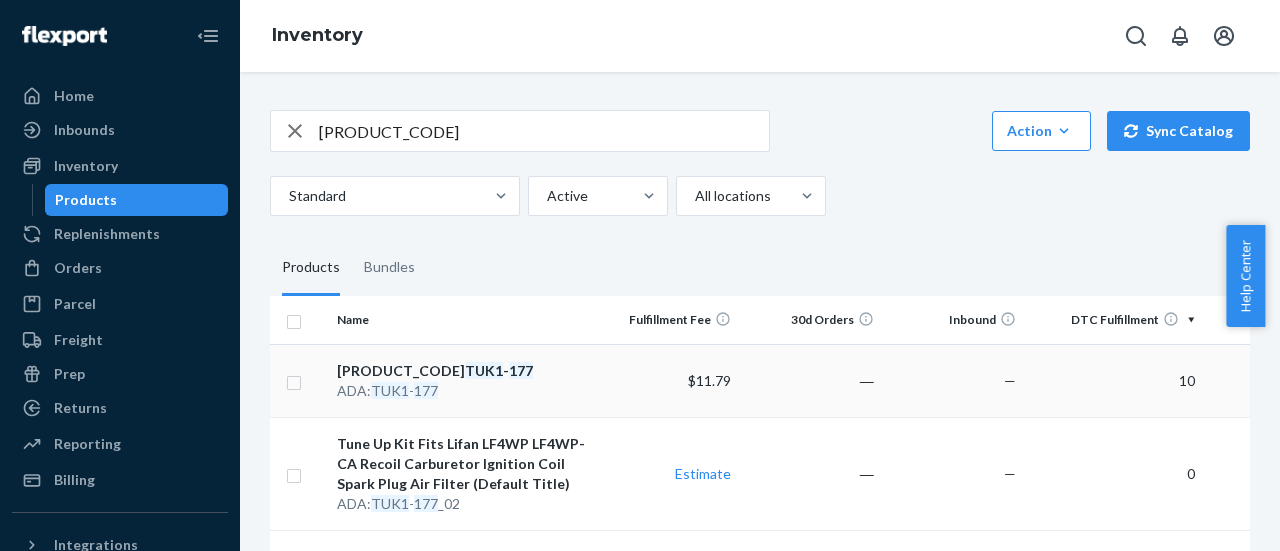 click on "10" at bounding box center (1113, 380) 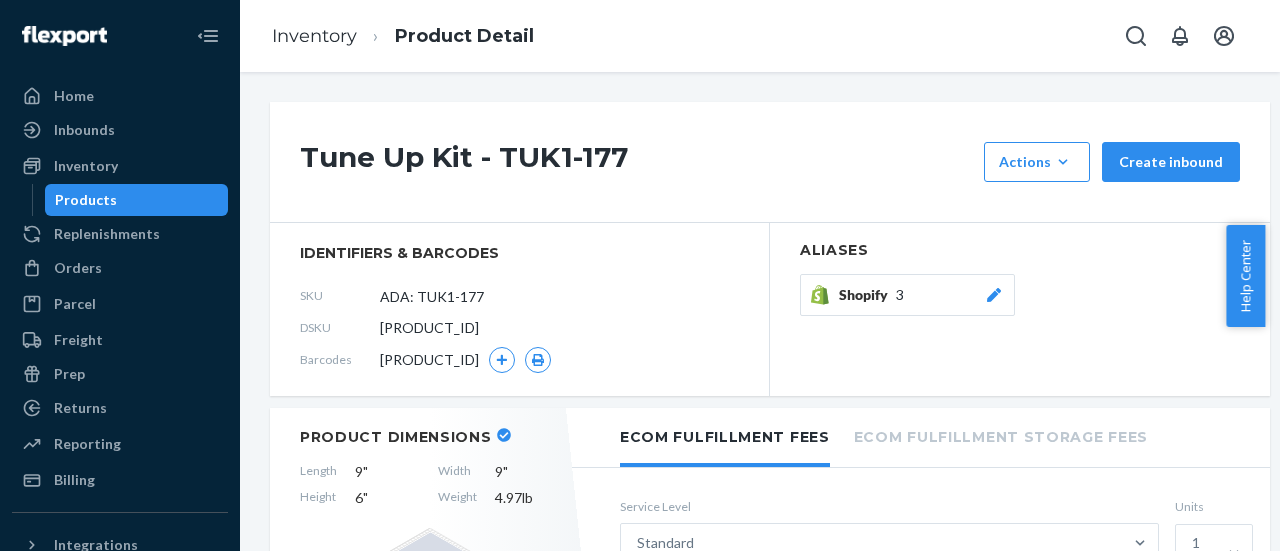 click on "Shopify" at bounding box center [867, 295] 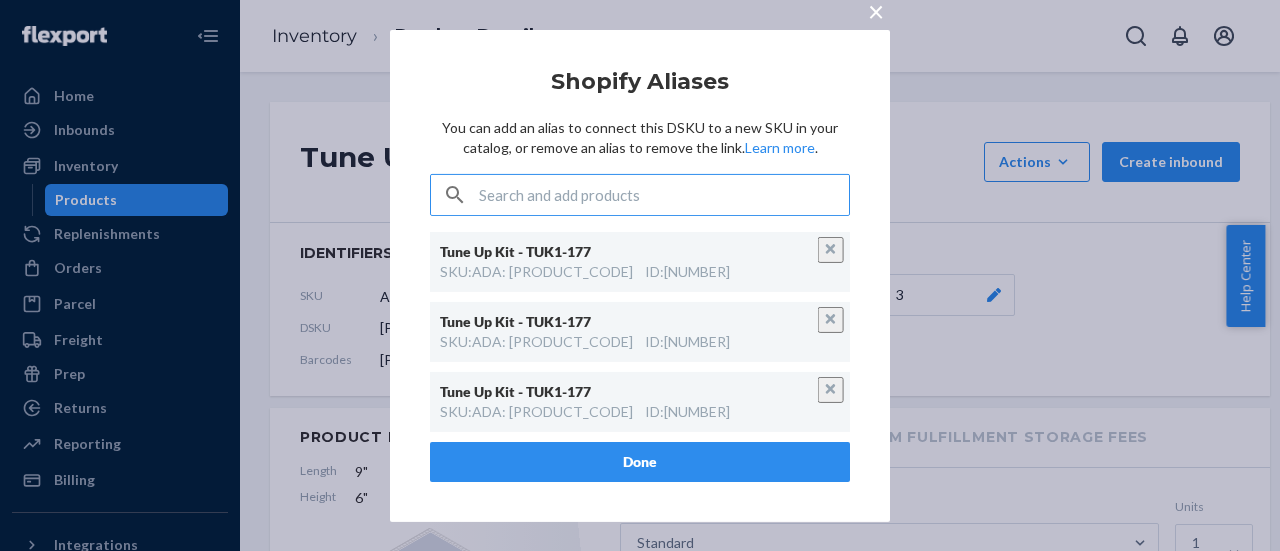 drag, startPoint x: 870, startPoint y: 5, endPoint x: 848, endPoint y: 21, distance: 27.202942 